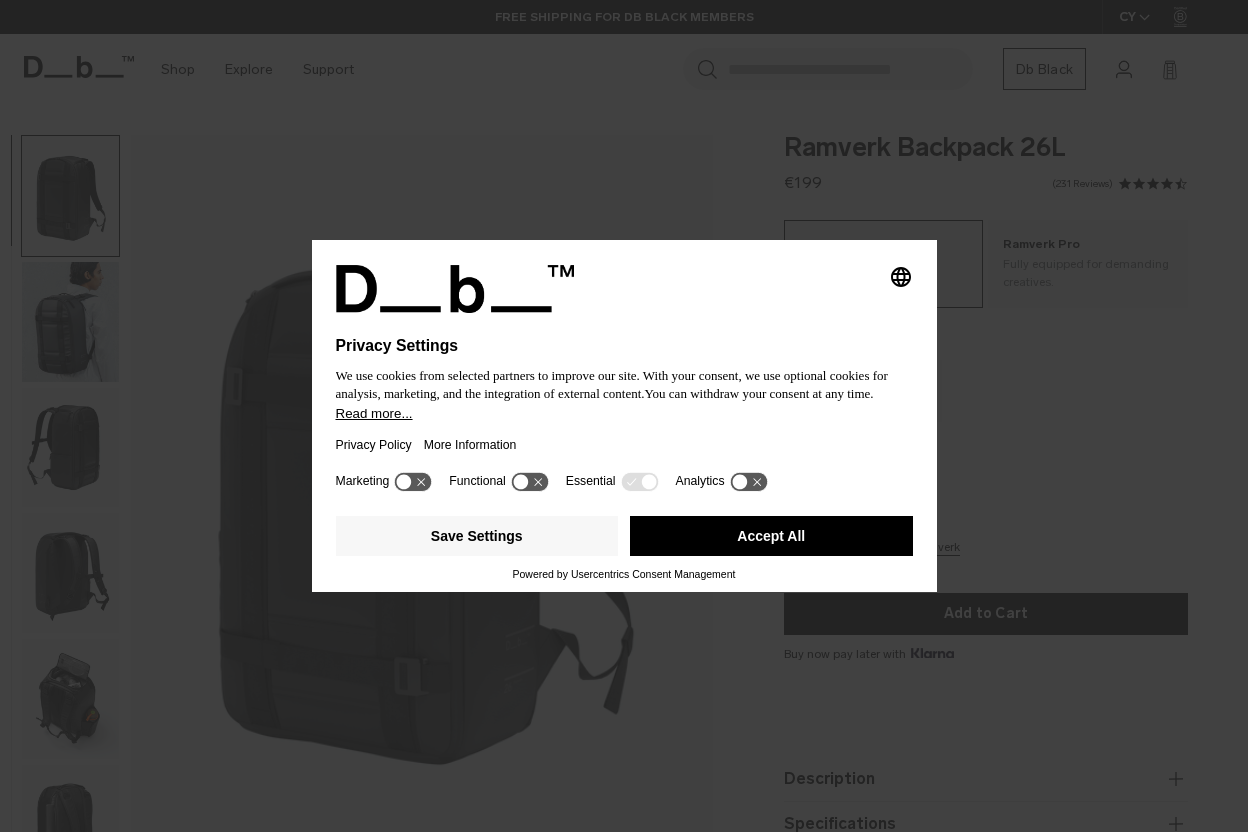 scroll, scrollTop: 0, scrollLeft: 0, axis: both 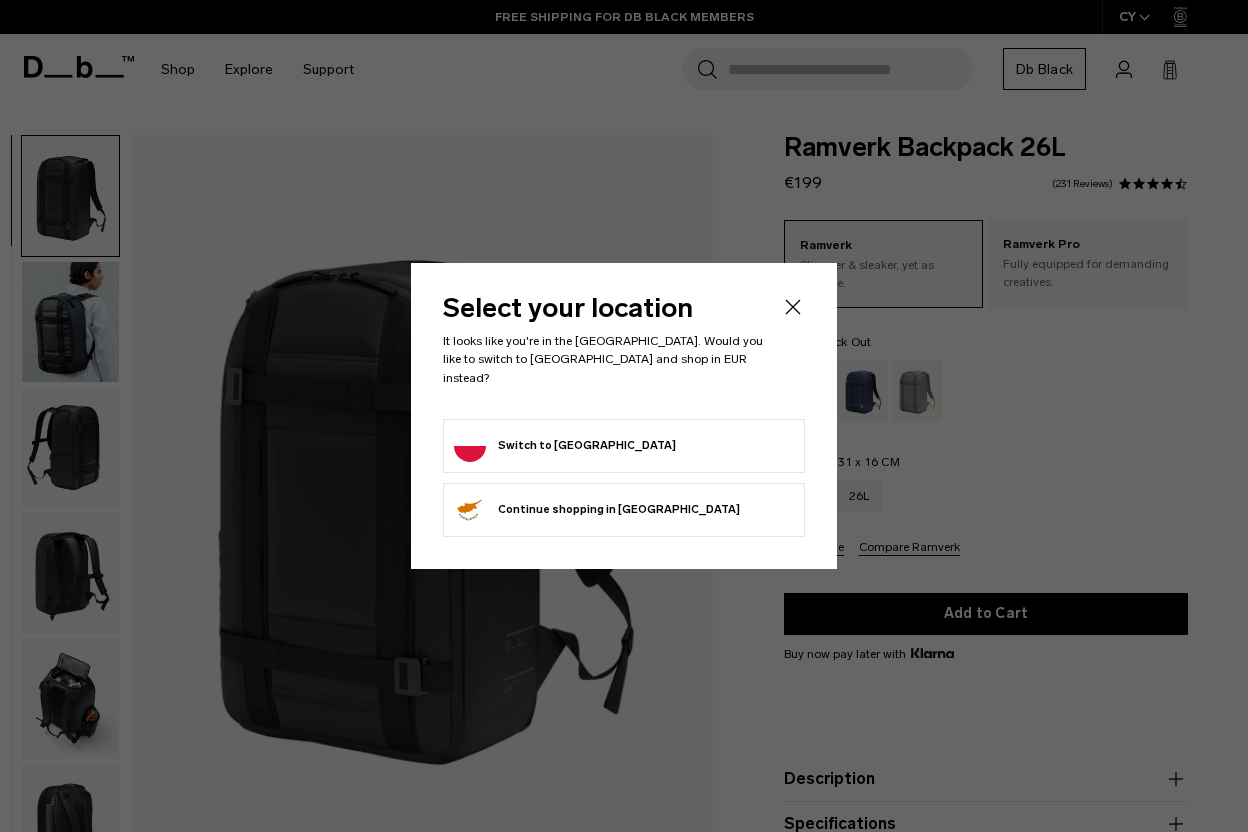 click on "Switch to Poland" at bounding box center [624, 446] 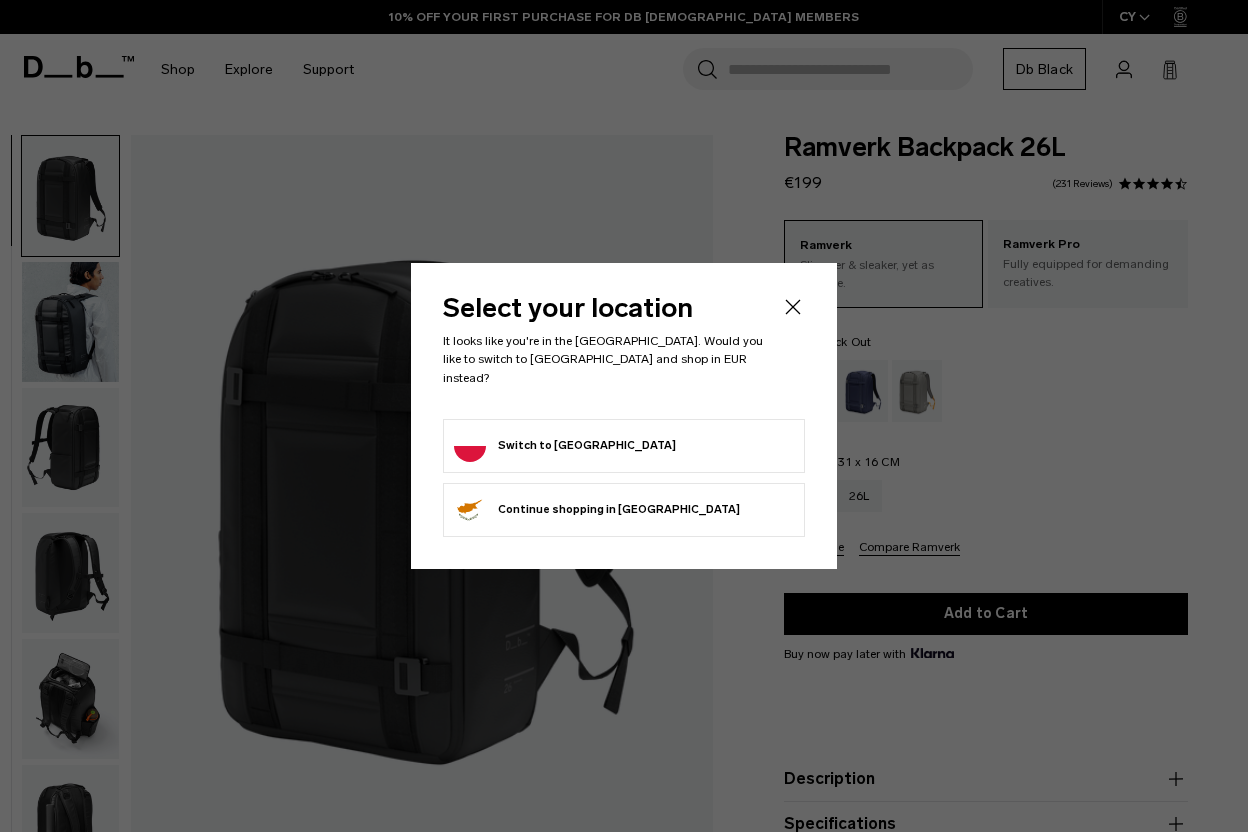 click on "Switch to Poland" at bounding box center [624, 446] 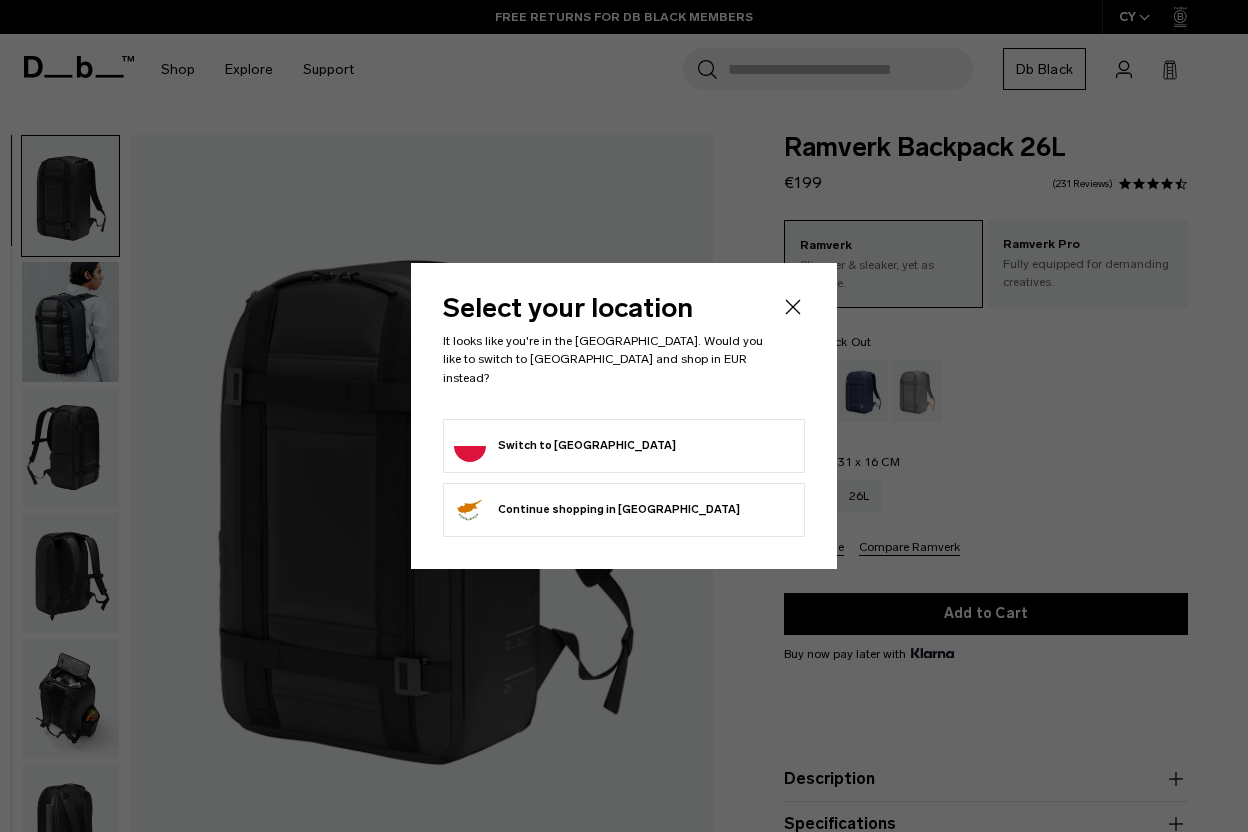 click on "Switch to Poland" at bounding box center [565, 446] 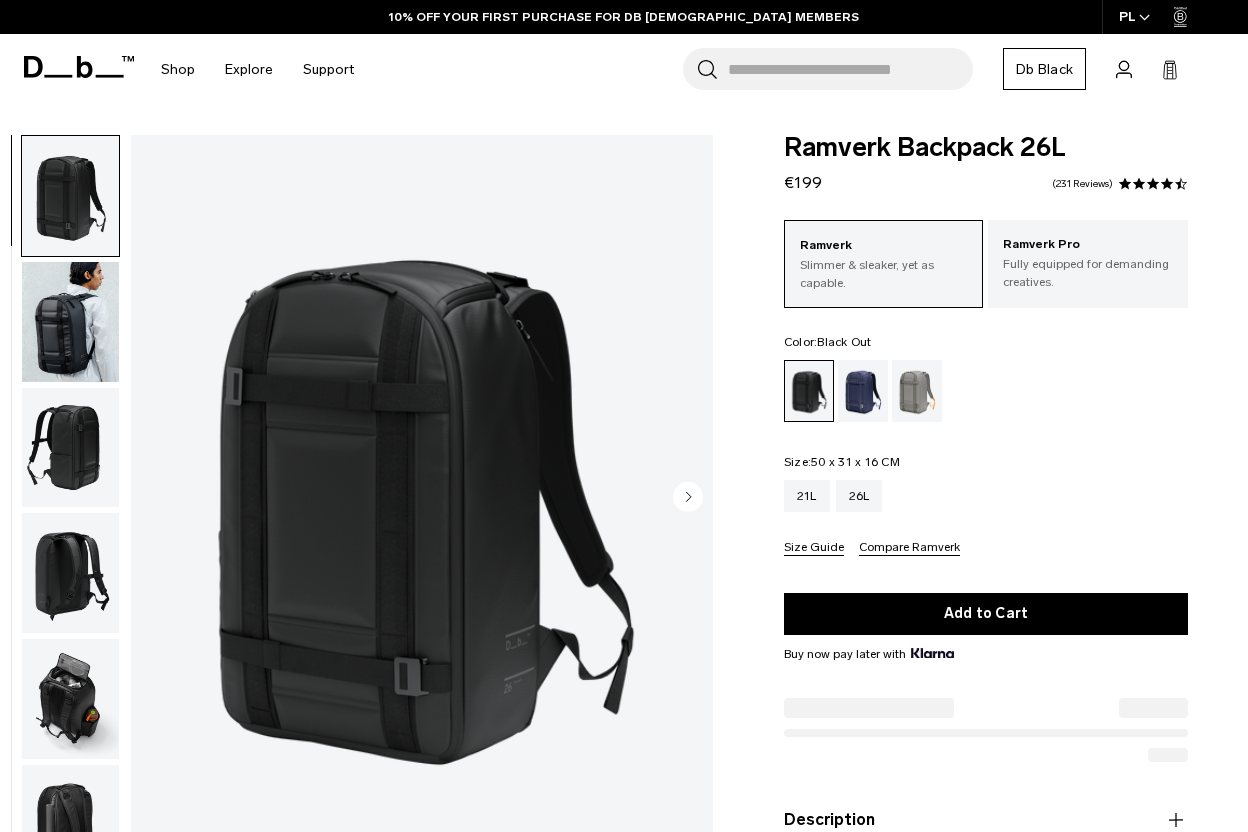 scroll, scrollTop: 0, scrollLeft: 0, axis: both 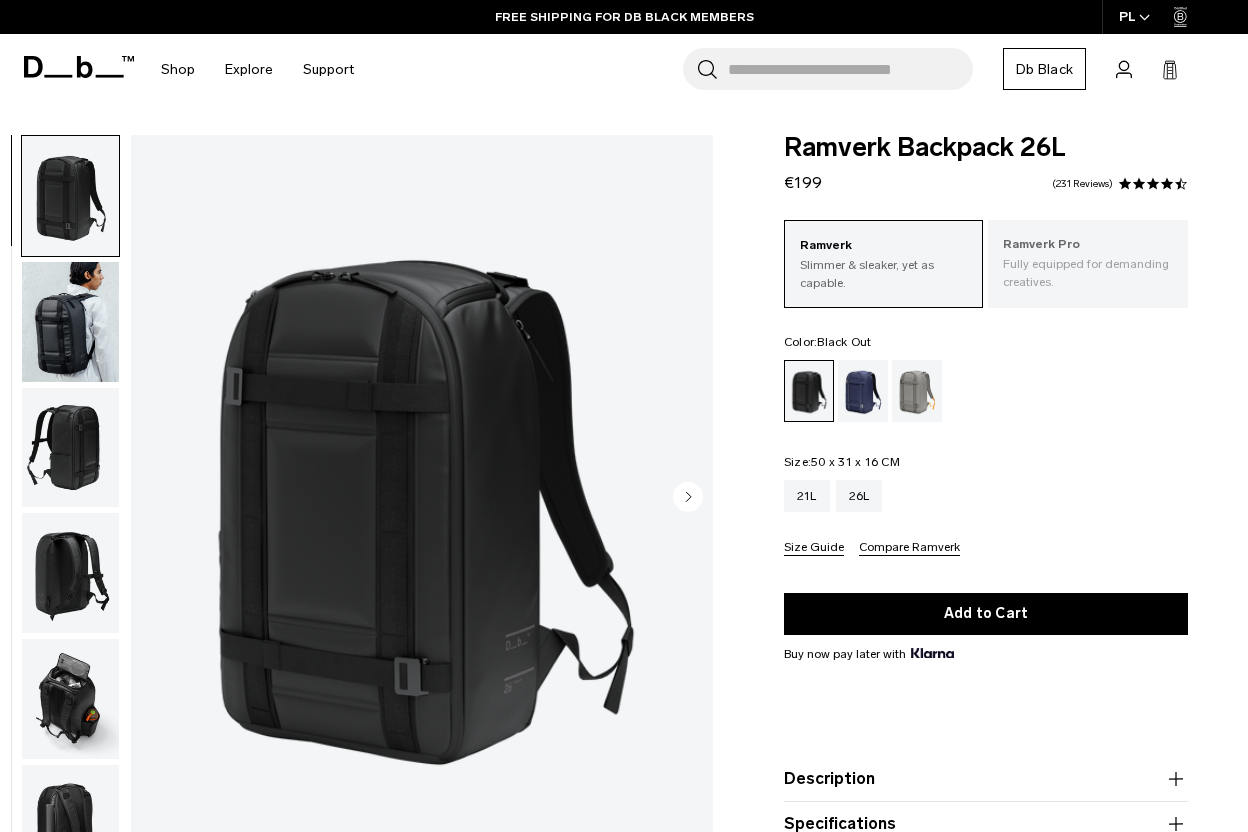 click on "Fully equipped for demanding creatives." at bounding box center (1088, 273) 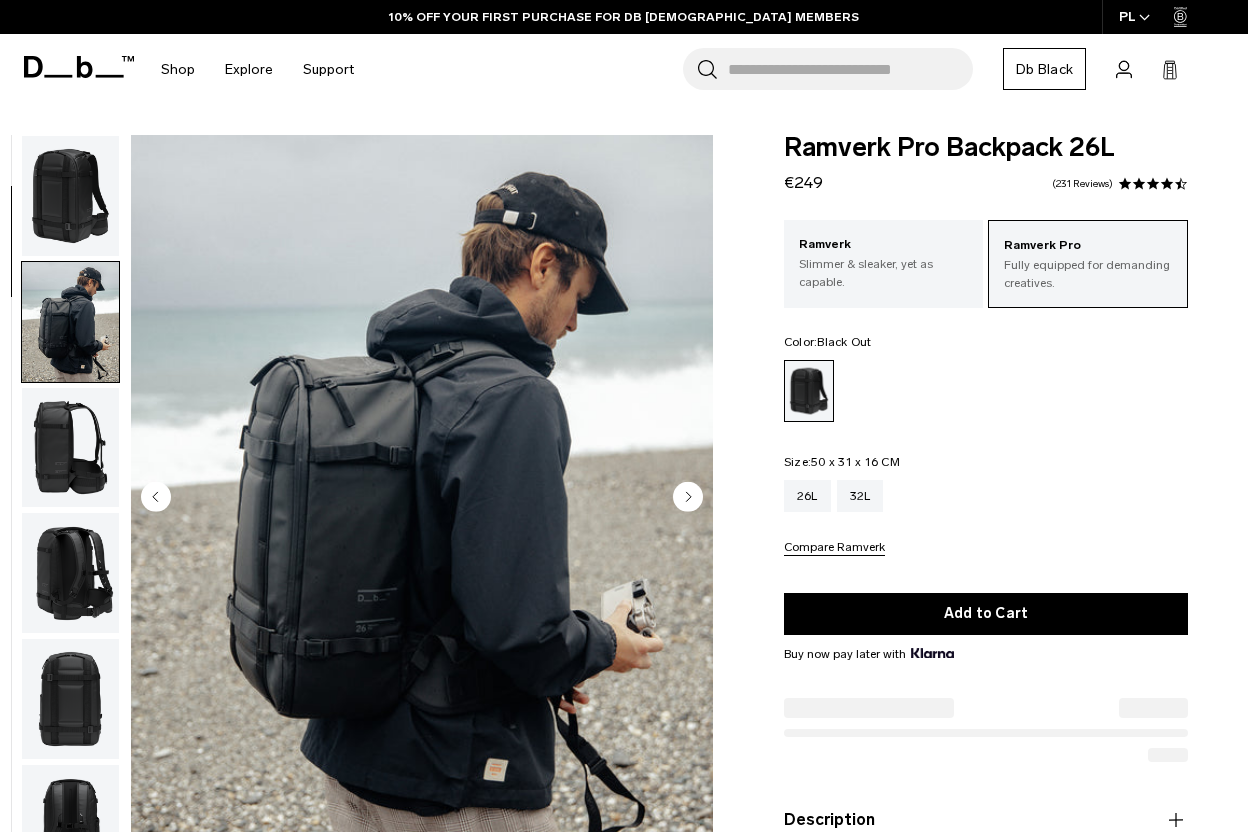 scroll, scrollTop: 79, scrollLeft: 0, axis: vertical 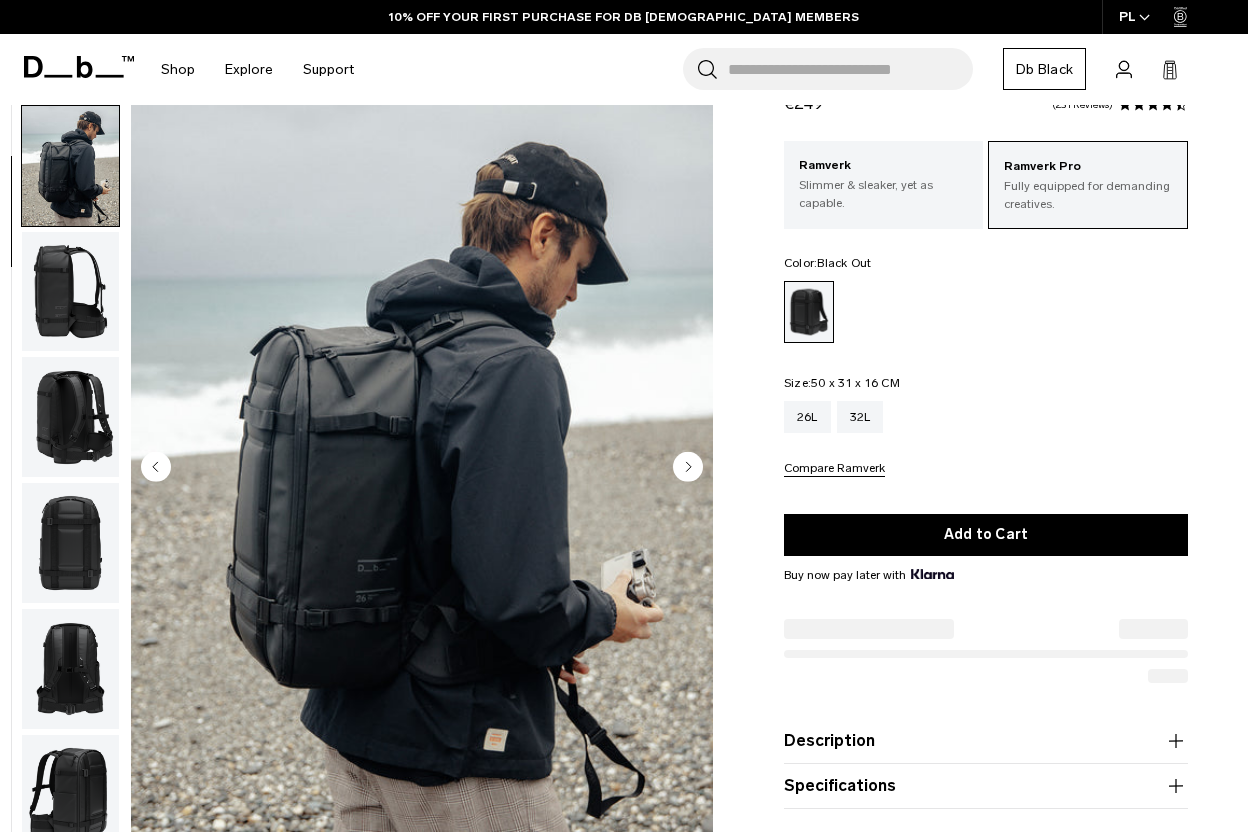 click at bounding box center [70, 417] 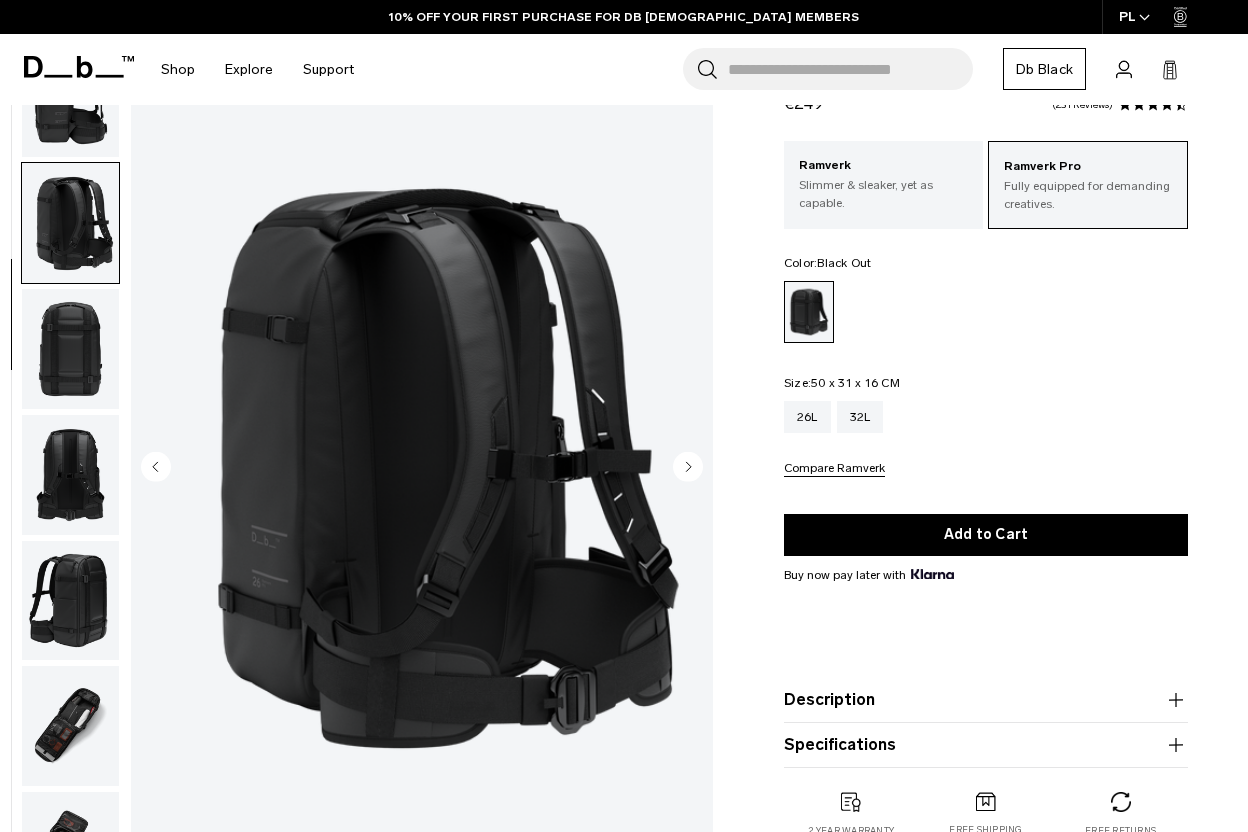 scroll, scrollTop: 377, scrollLeft: 0, axis: vertical 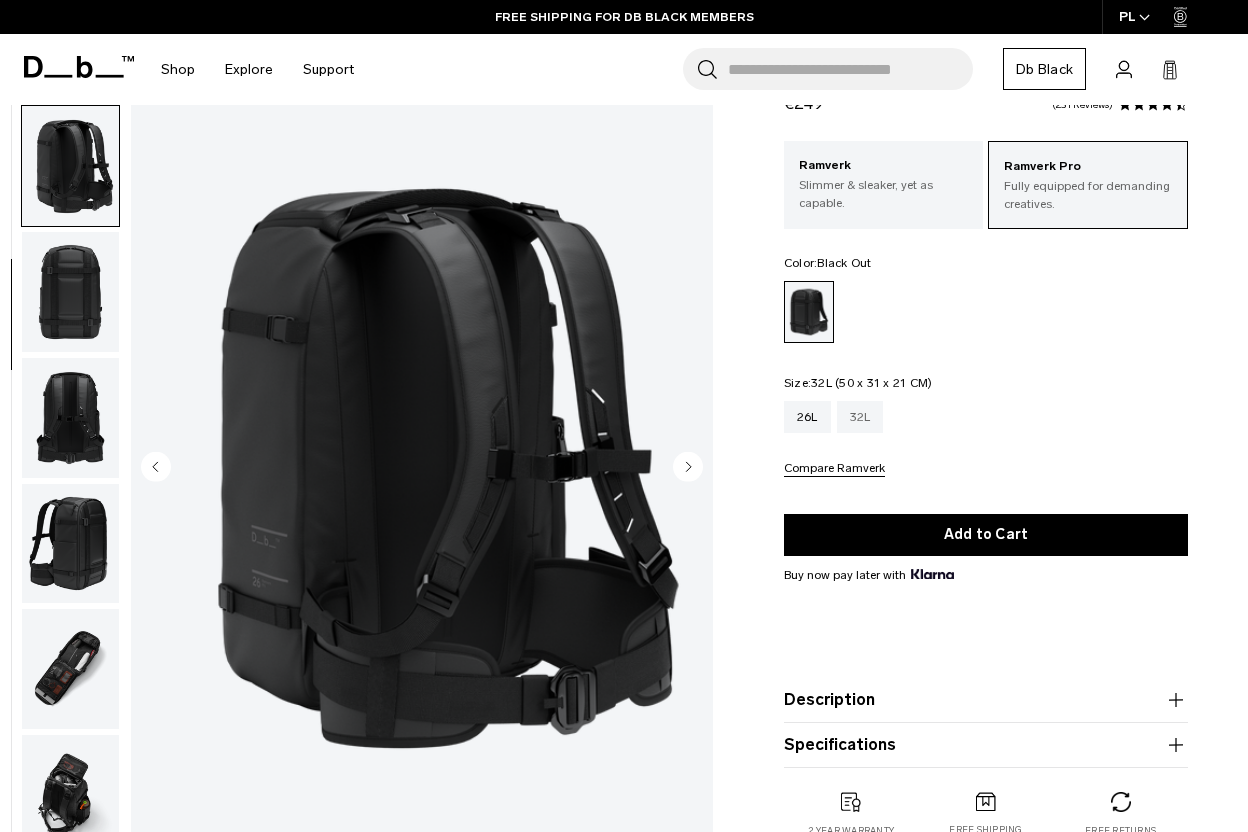 click on "32L" at bounding box center (860, 417) 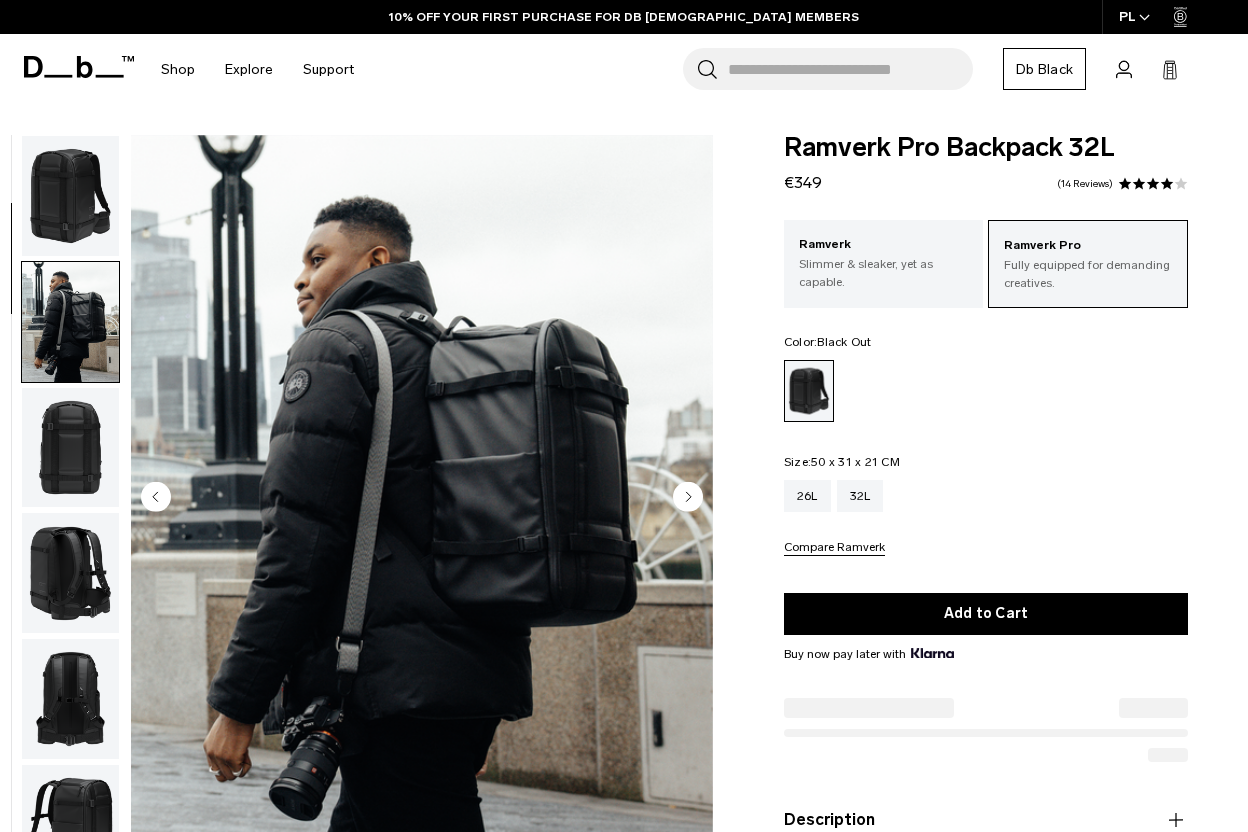 scroll, scrollTop: 0, scrollLeft: 0, axis: both 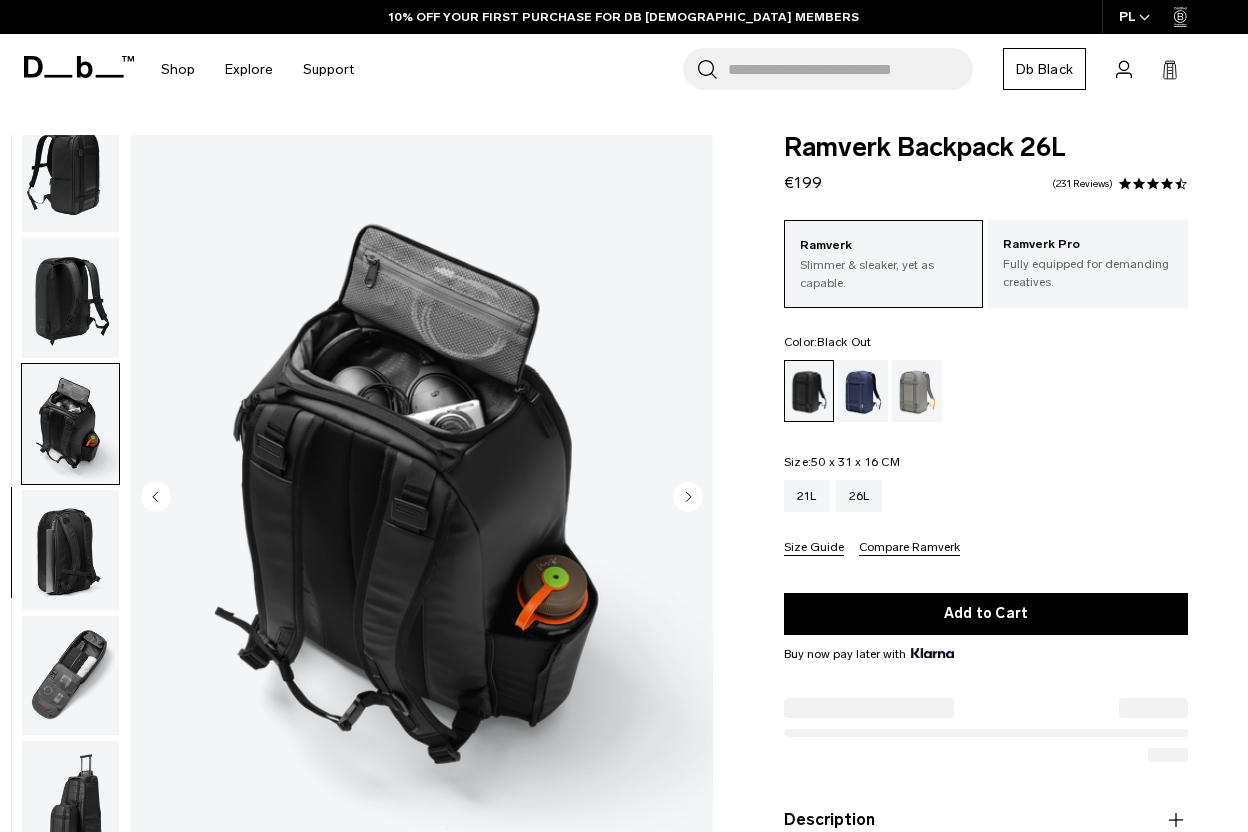 click at bounding box center (70, 676) 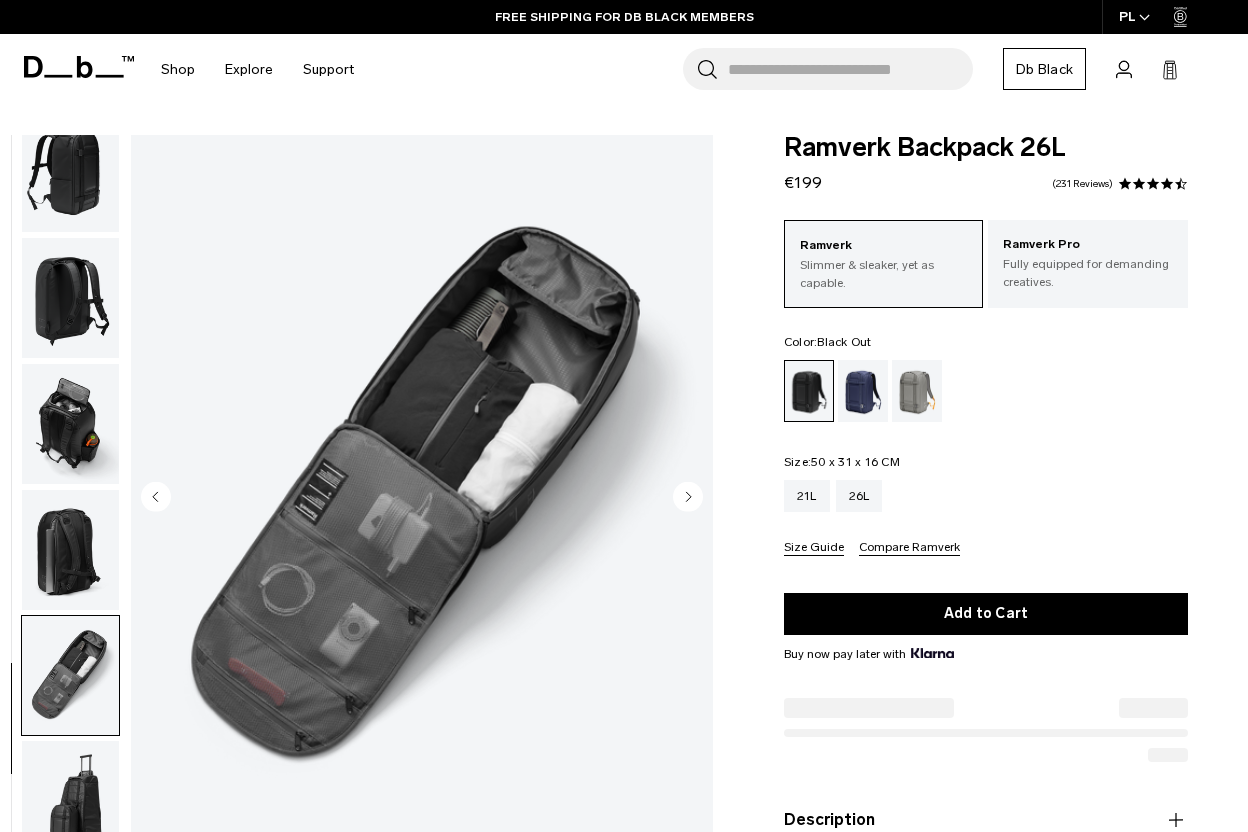 scroll, scrollTop: 225, scrollLeft: 0, axis: vertical 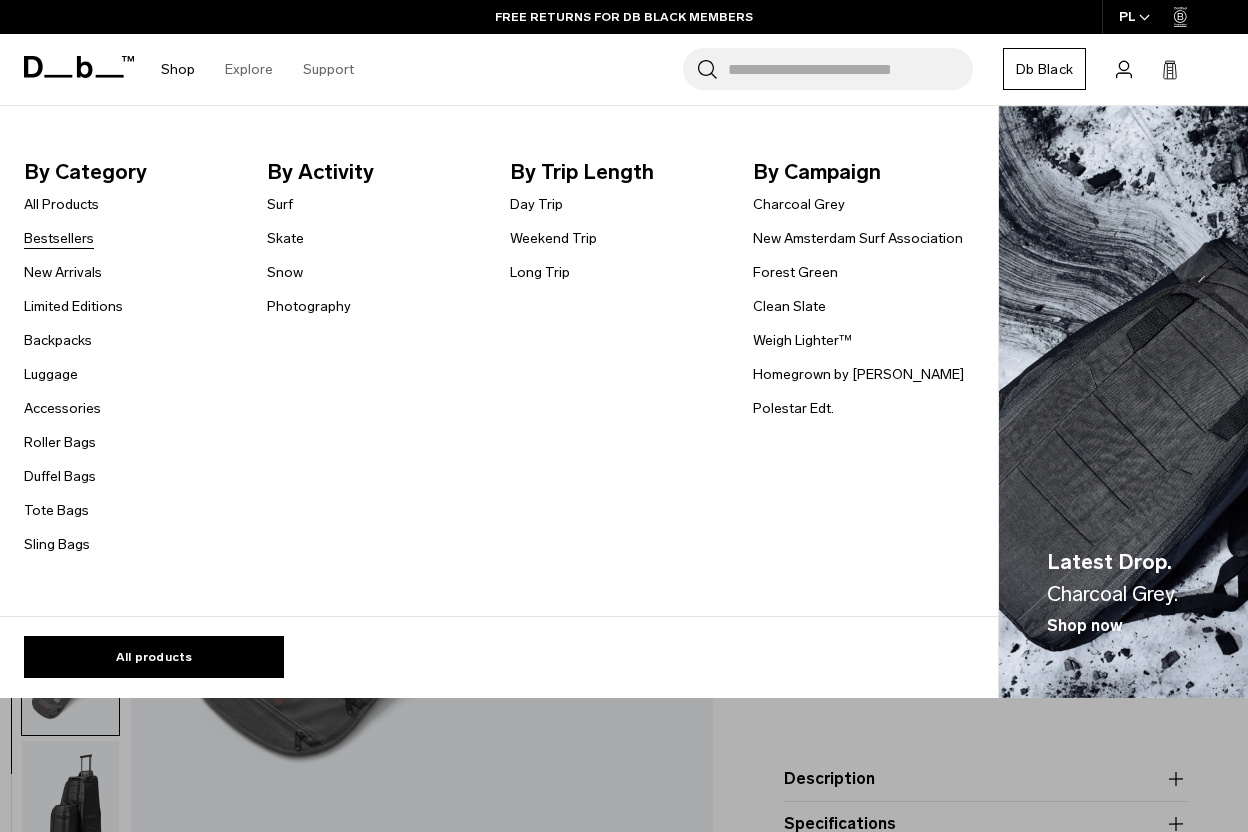 click on "Bestsellers" at bounding box center (59, 238) 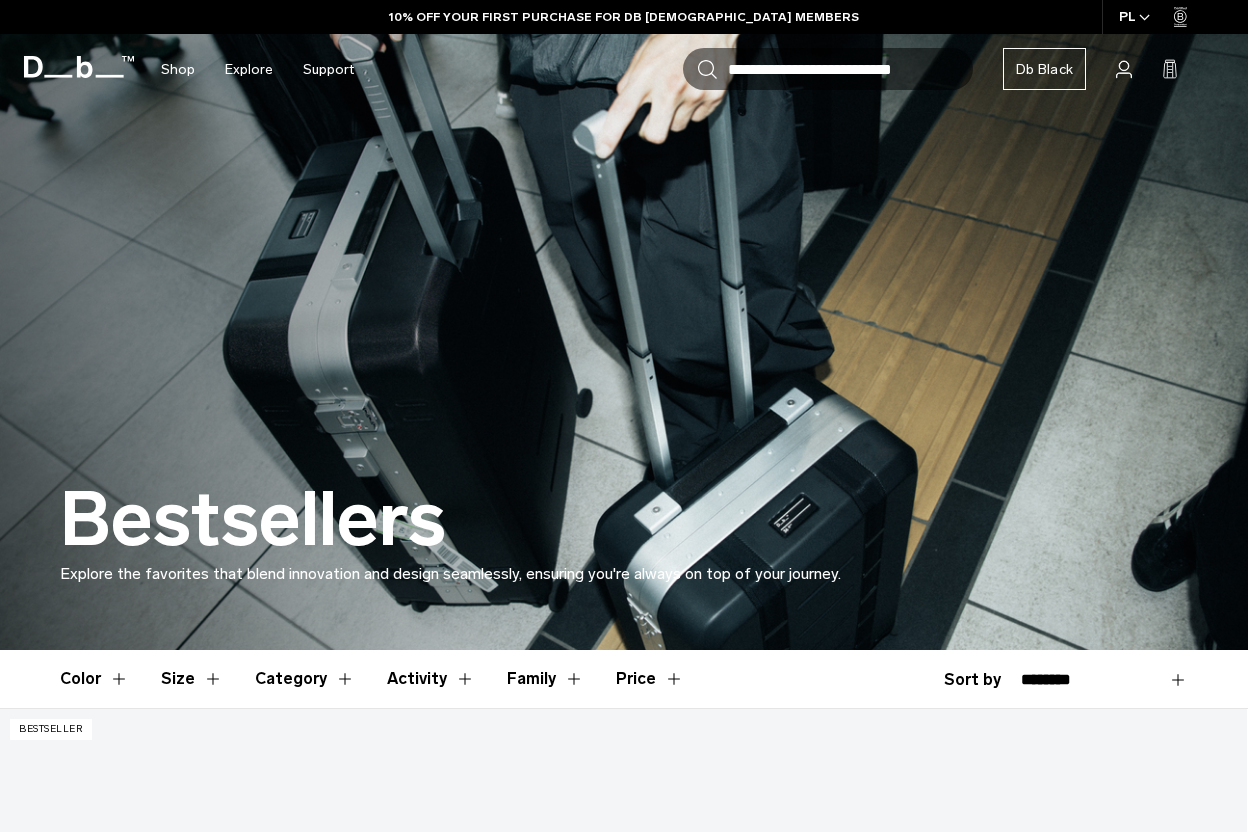 scroll, scrollTop: 452, scrollLeft: 0, axis: vertical 